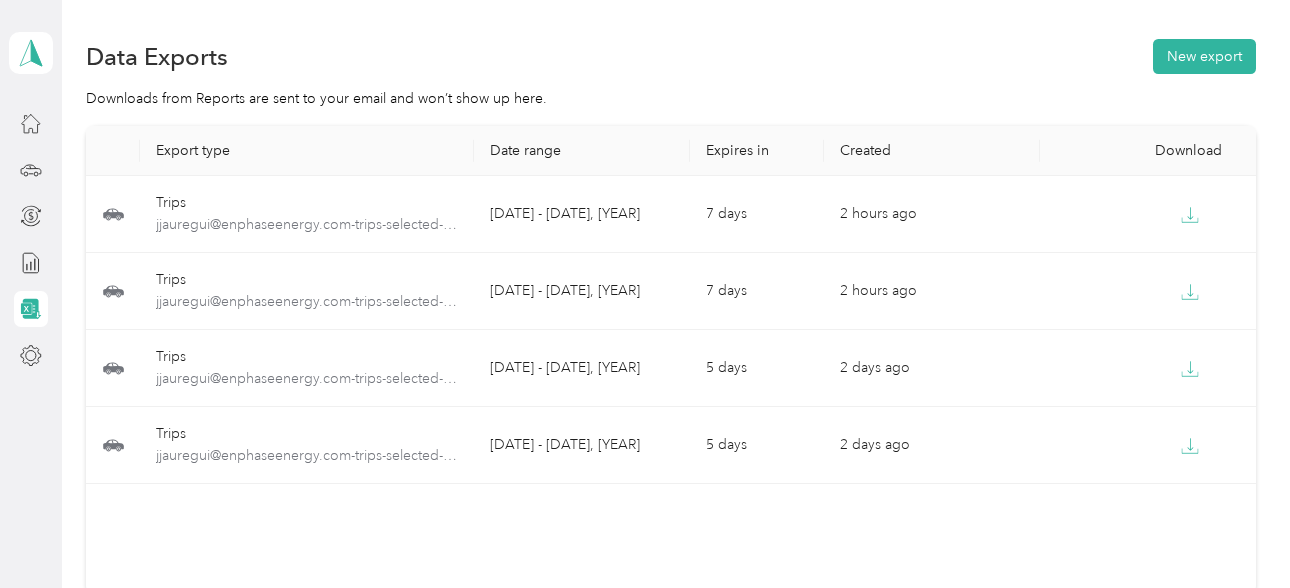 scroll, scrollTop: 0, scrollLeft: 0, axis: both 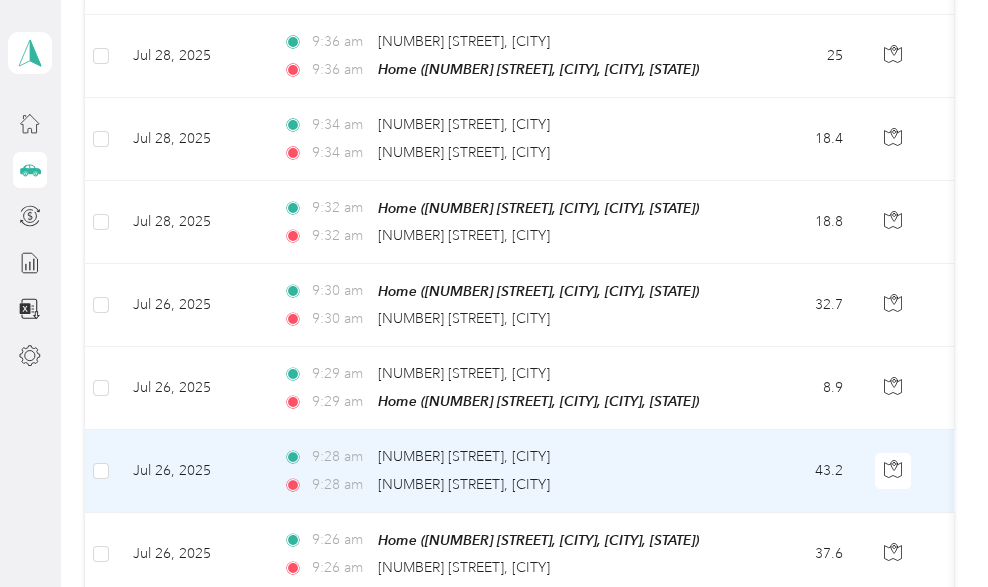 click on "[TIME] [NUMBER] [STREET], [CITY]" at bounding box center (493, 457) 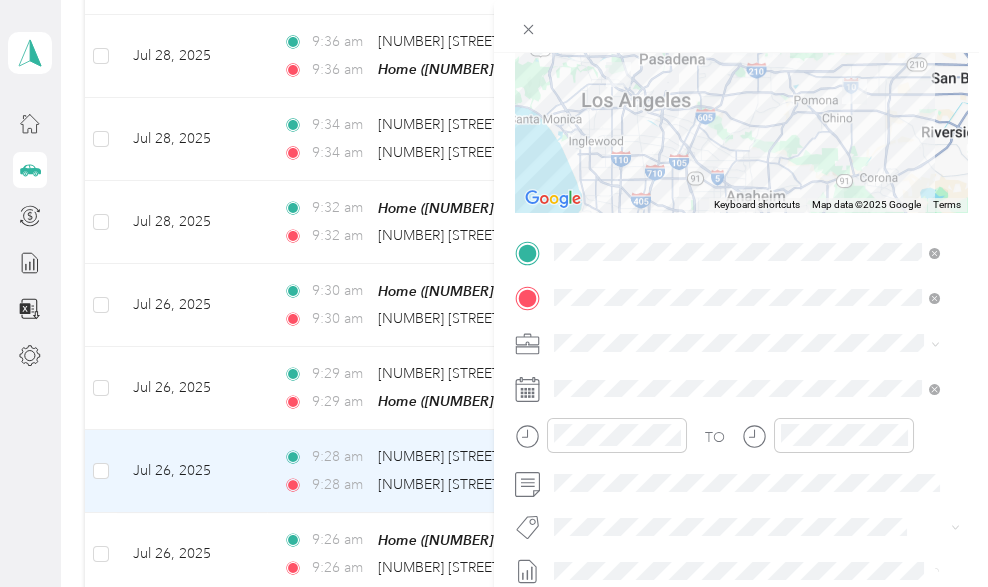 scroll, scrollTop: 399, scrollLeft: 0, axis: vertical 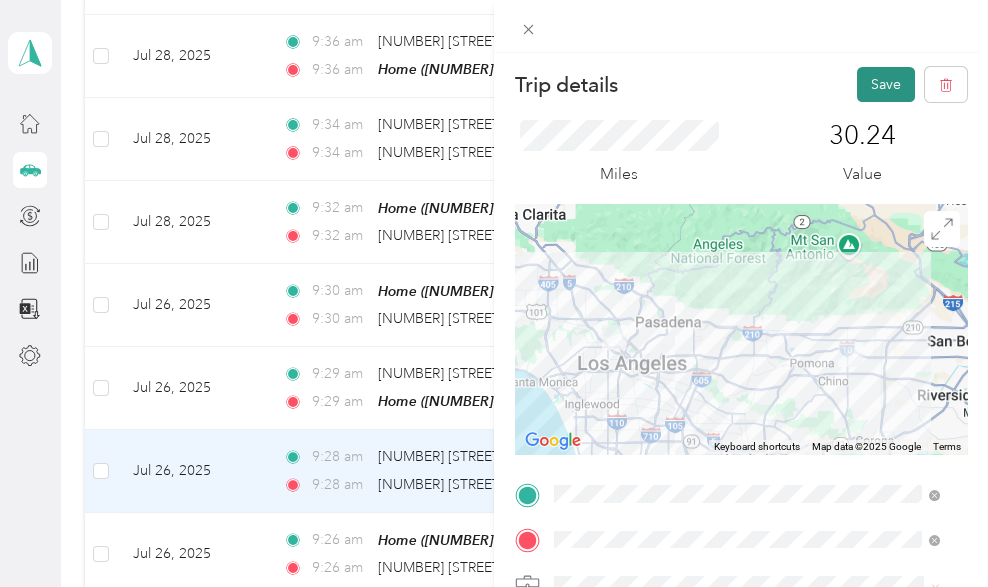 click on "Save" at bounding box center [886, 84] 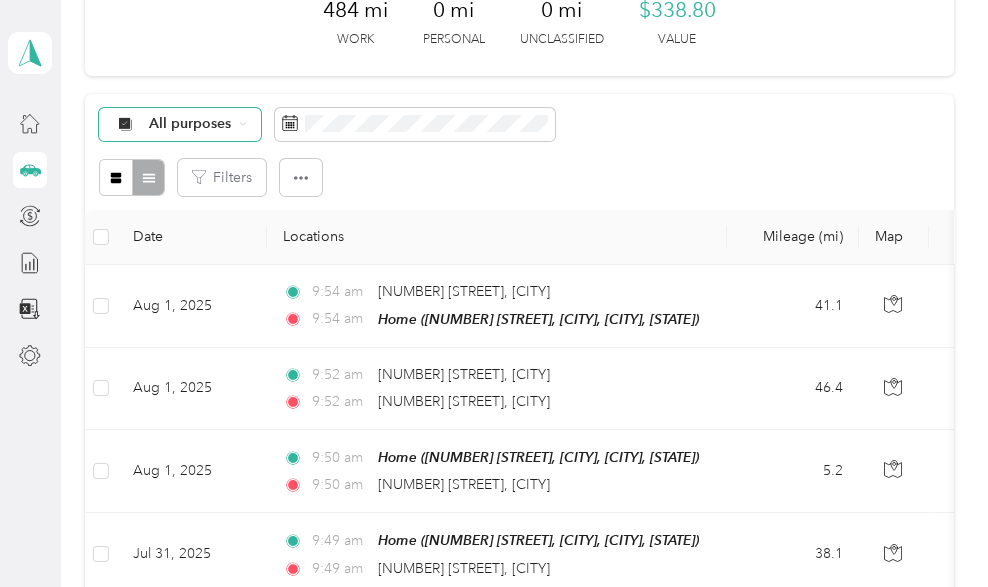 scroll, scrollTop: 0, scrollLeft: 0, axis: both 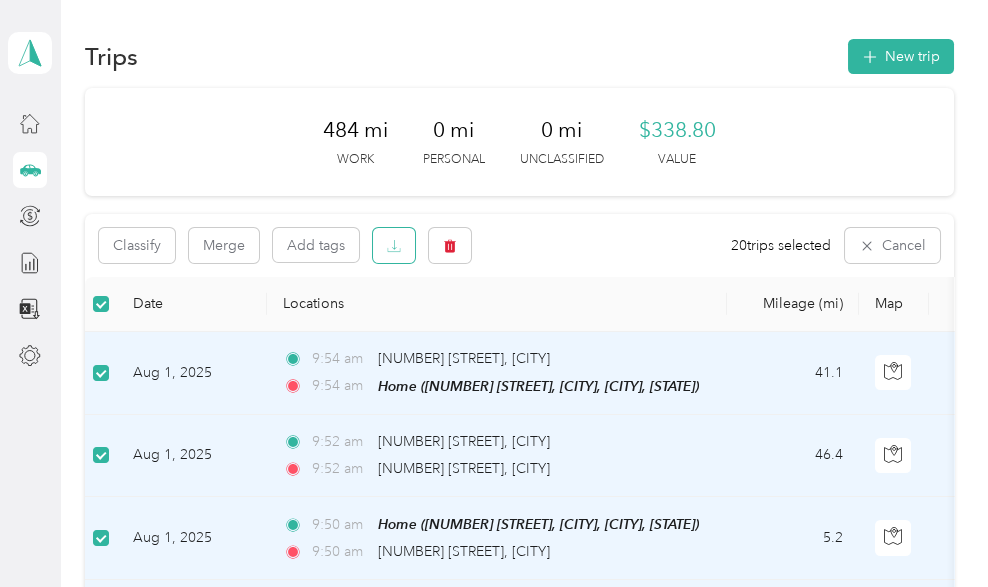 click 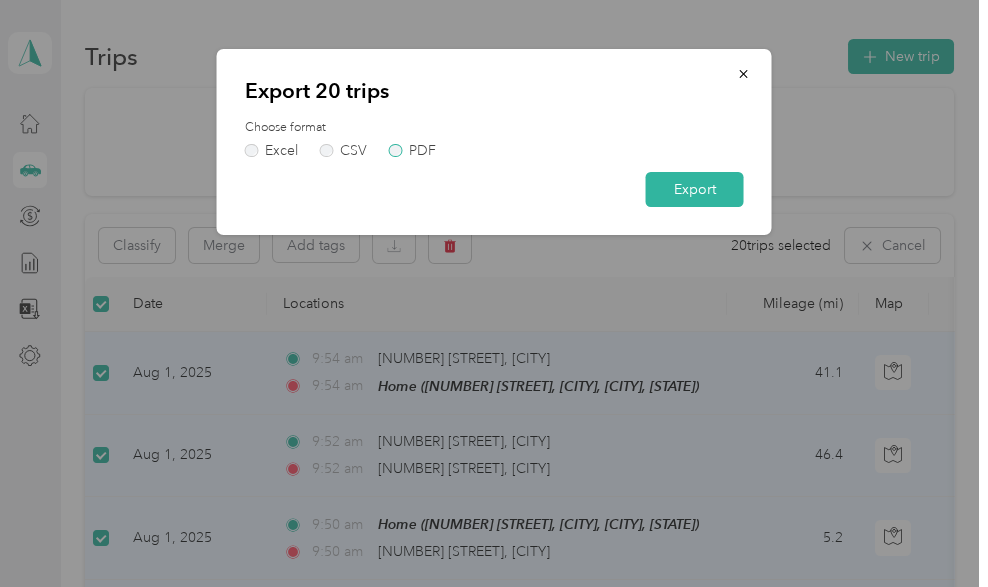 click on "PDF" at bounding box center [412, 151] 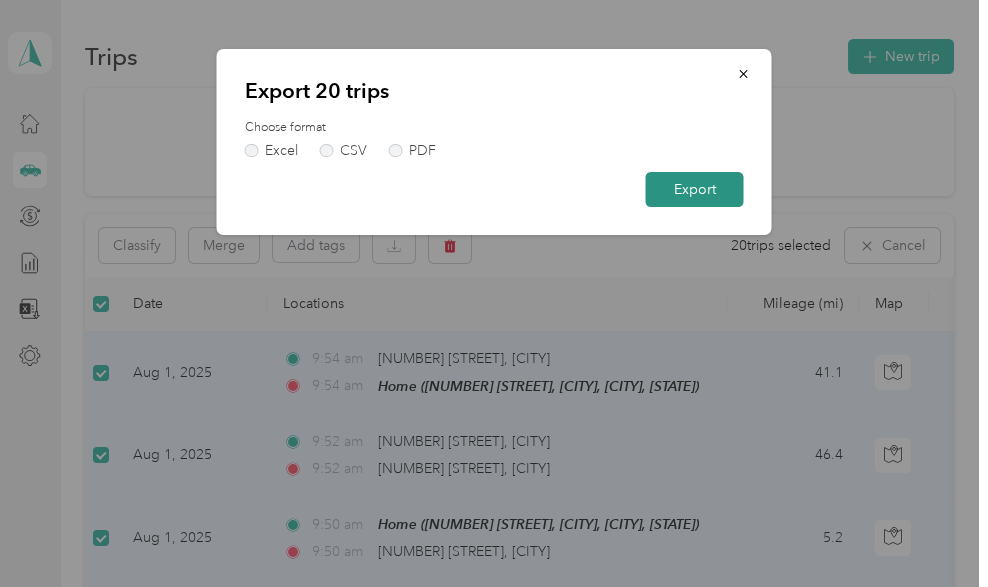 click on "Export" at bounding box center (695, 189) 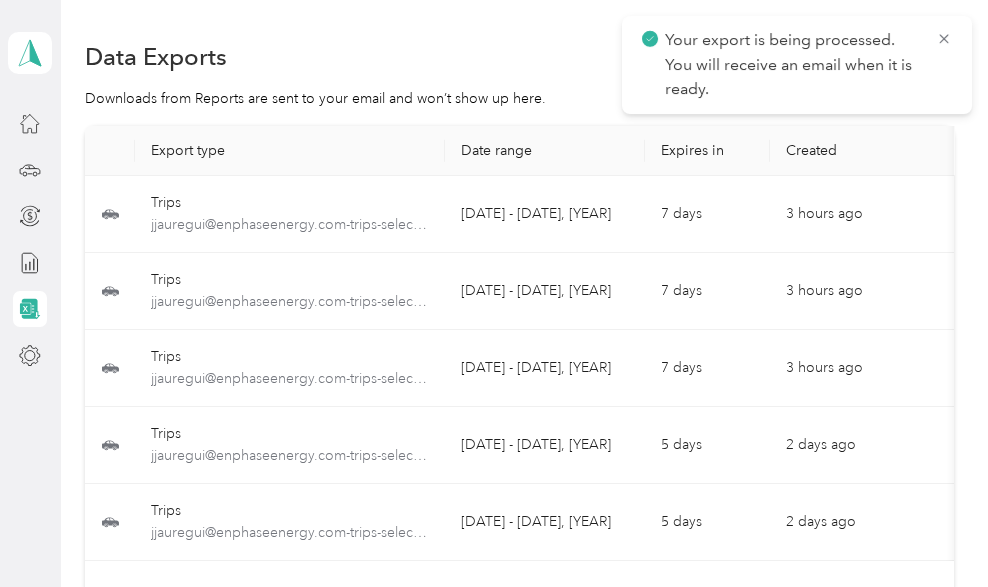 click 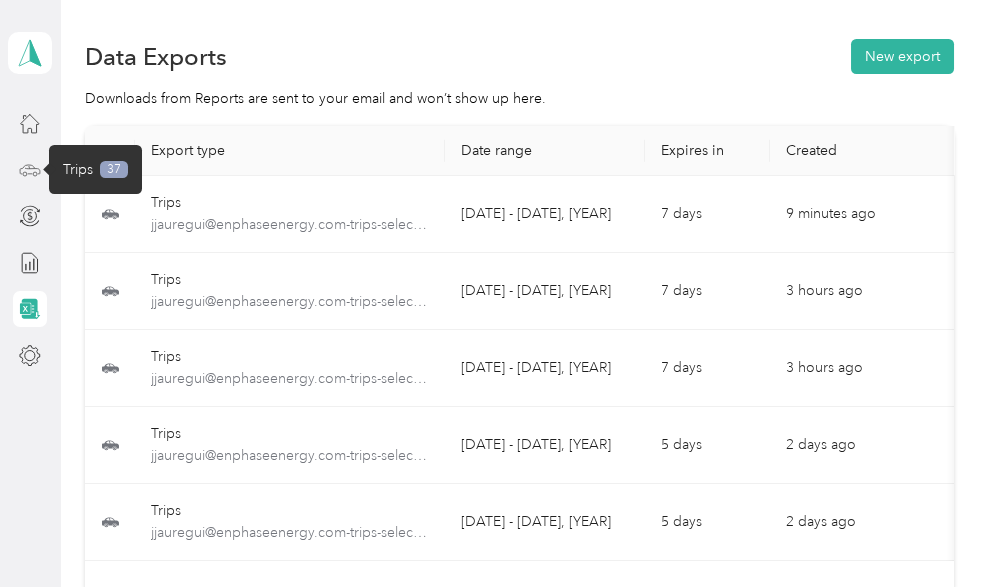 click 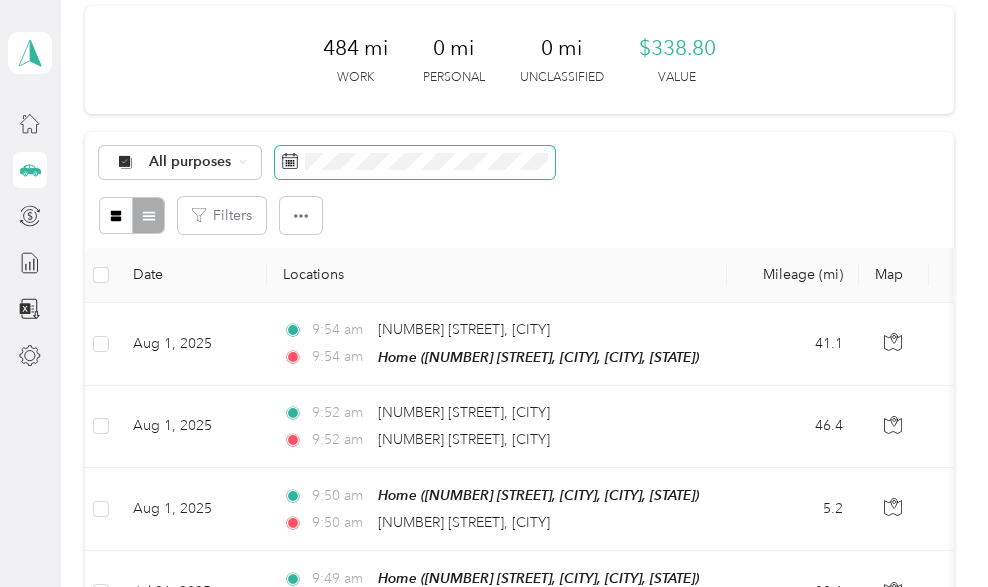 scroll, scrollTop: 132, scrollLeft: 0, axis: vertical 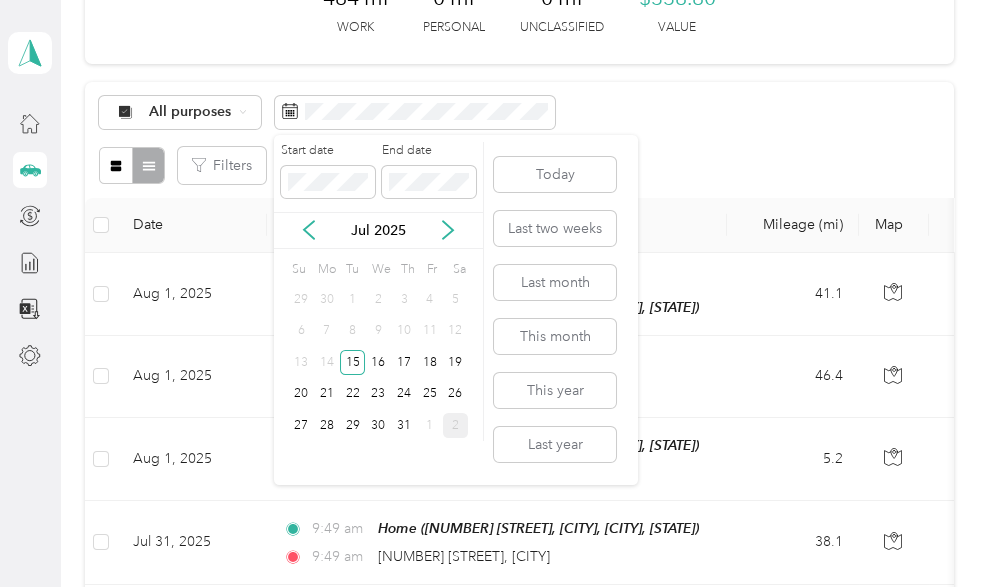 click on "Jul 2025" at bounding box center (378, 230) 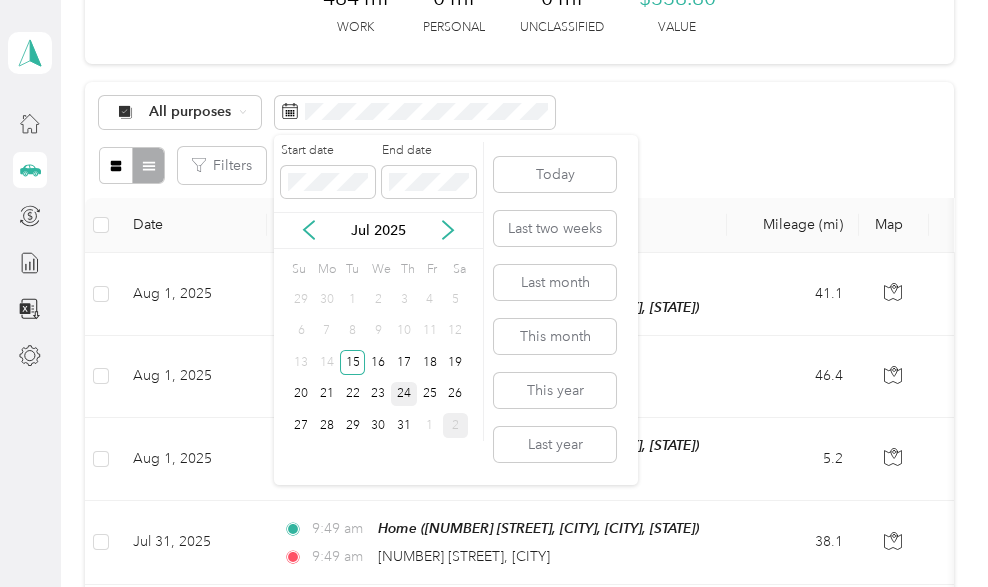 click on "24" at bounding box center (404, 394) 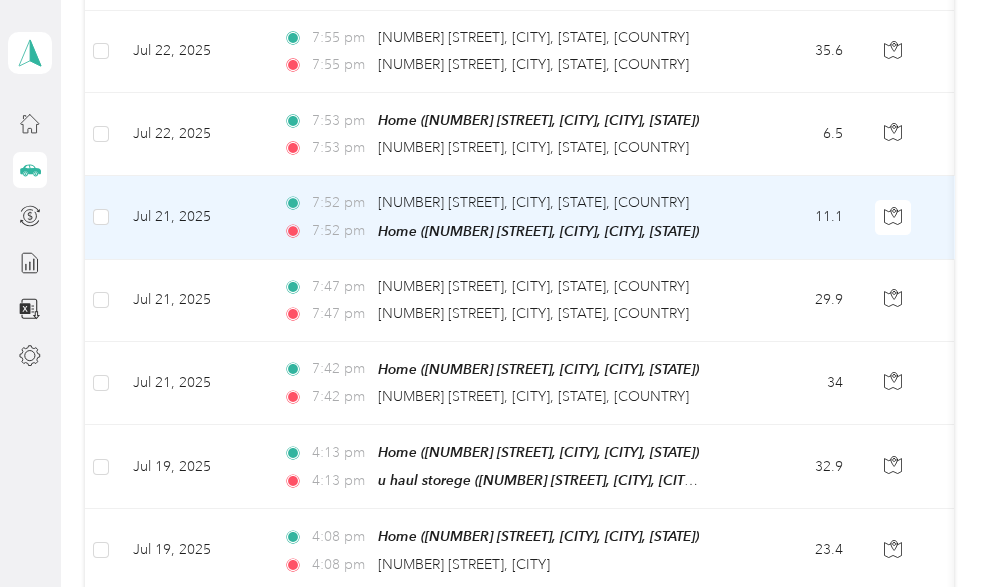 scroll, scrollTop: 800, scrollLeft: 0, axis: vertical 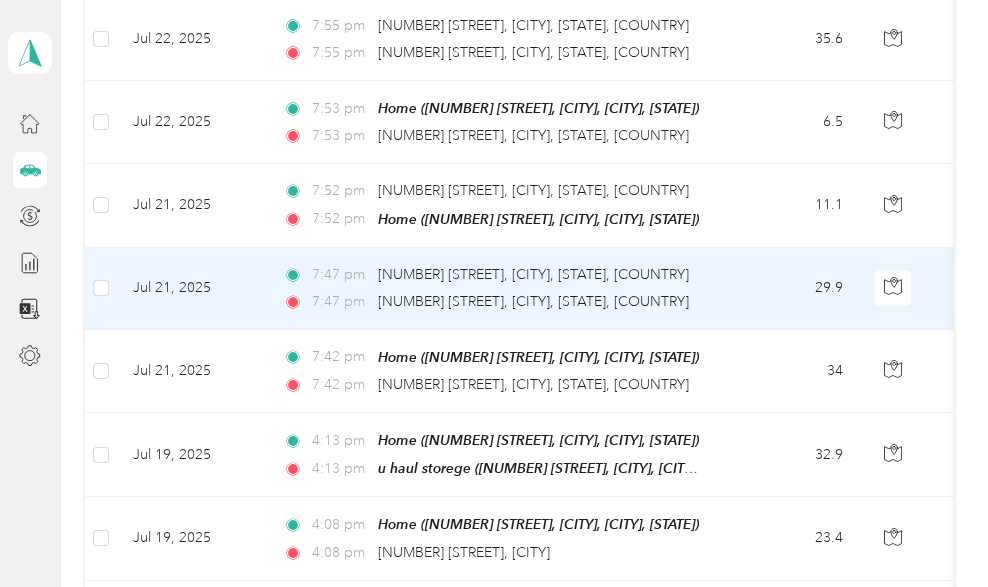 click on "Jul 21, 2025" at bounding box center [192, 289] 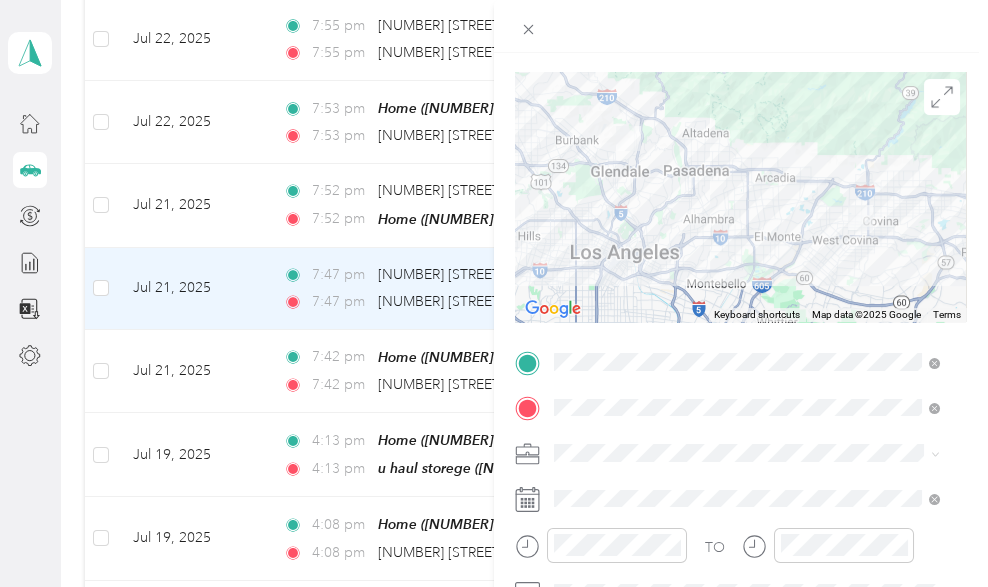 scroll, scrollTop: 399, scrollLeft: 0, axis: vertical 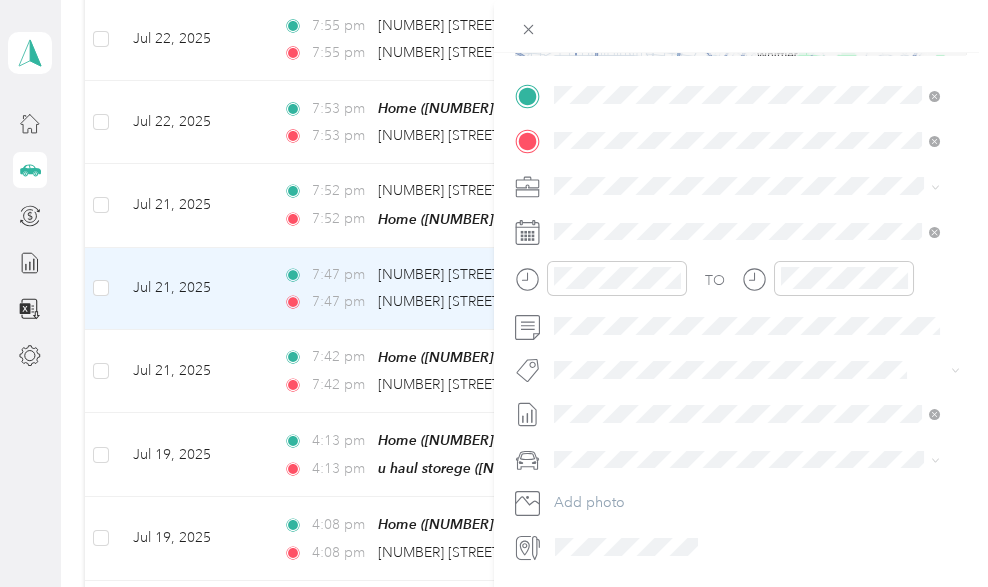 click on "Trip details Save This trip cannot be edited because it is either under review, approved, or paid. Contact your Team Manager to edit it. Miles [NUMBER] Value  To navigate the map with touch gestures double-tap and hold your finger on the map, then drag the map. ← Move left → Move right ↑ Move up ↓ Move down + Zoom in - Zoom out Home Jump left by 75% End Jump right by 75% Page Up Jump up by 75% Page Down Jump down by 75% Keyboard shortcuts Map Data Map data ©2025 Google Map data ©2025 Google 10 km  Click to toggle between metric and imperial units Terms Report a map error TO Add photo" at bounding box center [494, 293] 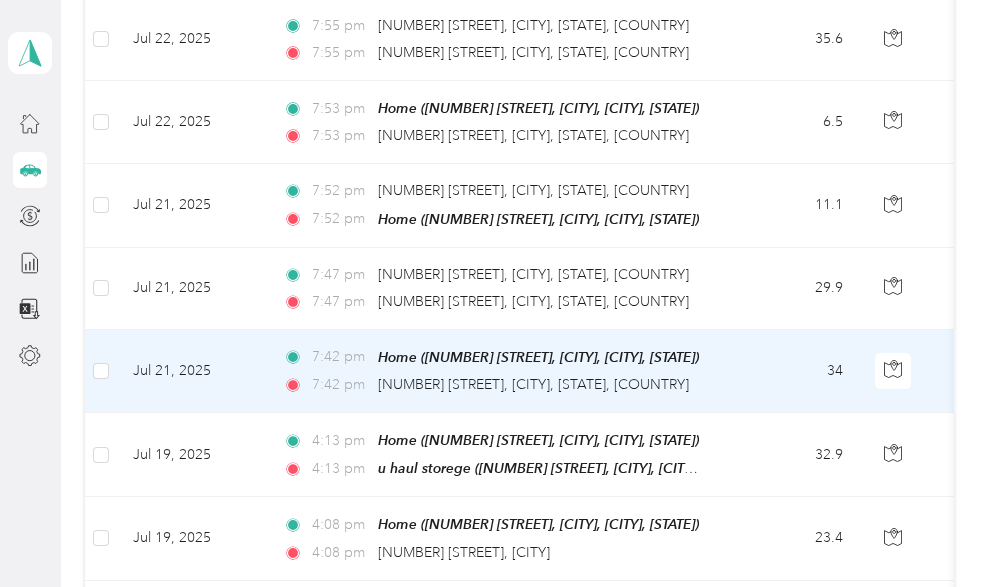 click on "Jul 21, 2025" at bounding box center [192, 371] 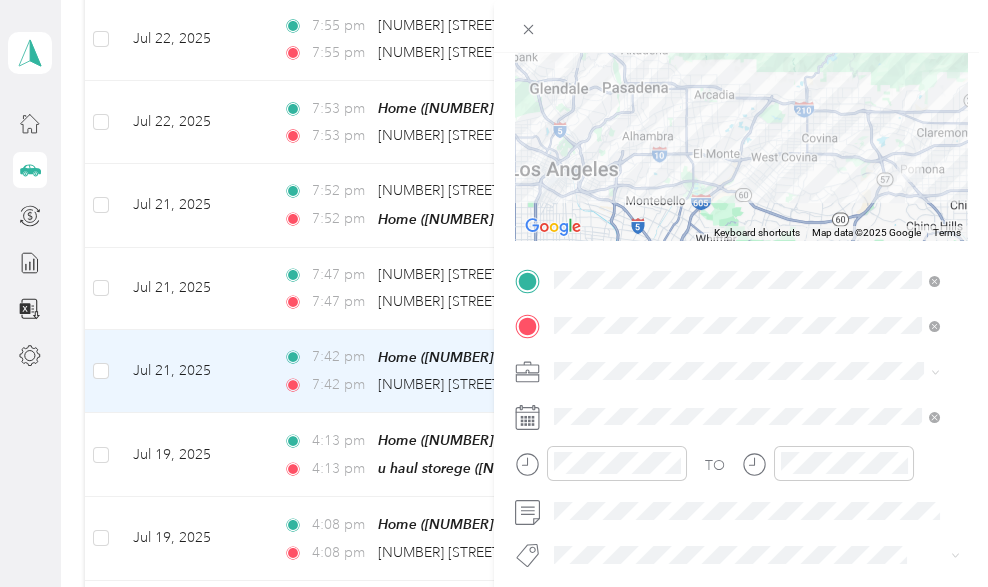 scroll, scrollTop: 266, scrollLeft: 0, axis: vertical 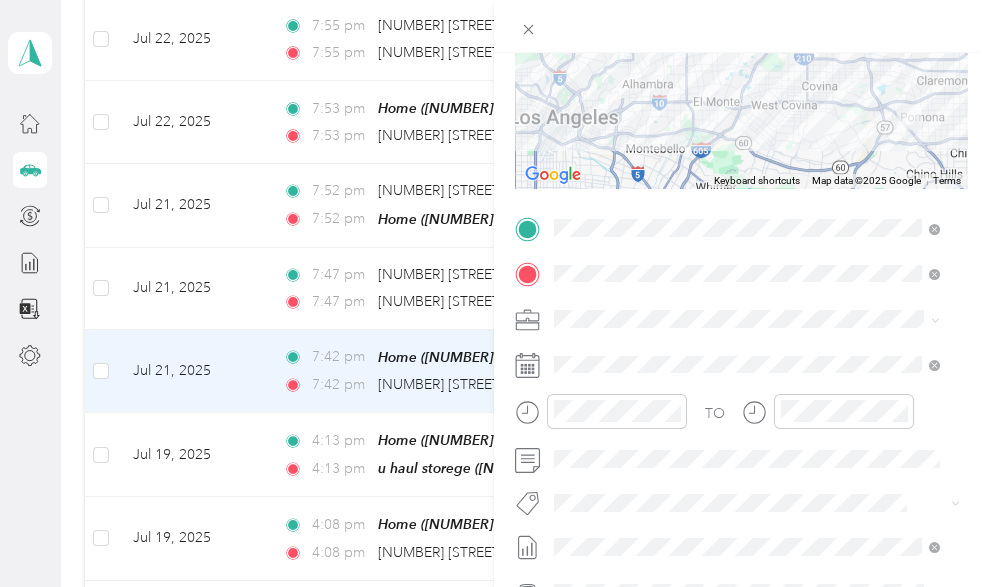click on "Trip details Save This trip cannot be edited because it is either under review, approved, or paid. Contact your Team Manager to edit it. Miles [NUMBER] Value  To navigate the map with touch gestures double-tap and hold your finger on the map, then drag the map. ← Move left → Move right ↑ Move up ↓ Move down + Zoom in - Zoom out Home Jump left by 75% End Jump right by 75% Page Up Jump up by 75% Page Down Jump down by 75% Keyboard shortcuts Map Data Map data ©2025 Google Map data ©2025 Google 10 km  Click to toggle between metric and imperial units Terms Report a map error TO Add photo" at bounding box center [494, 293] 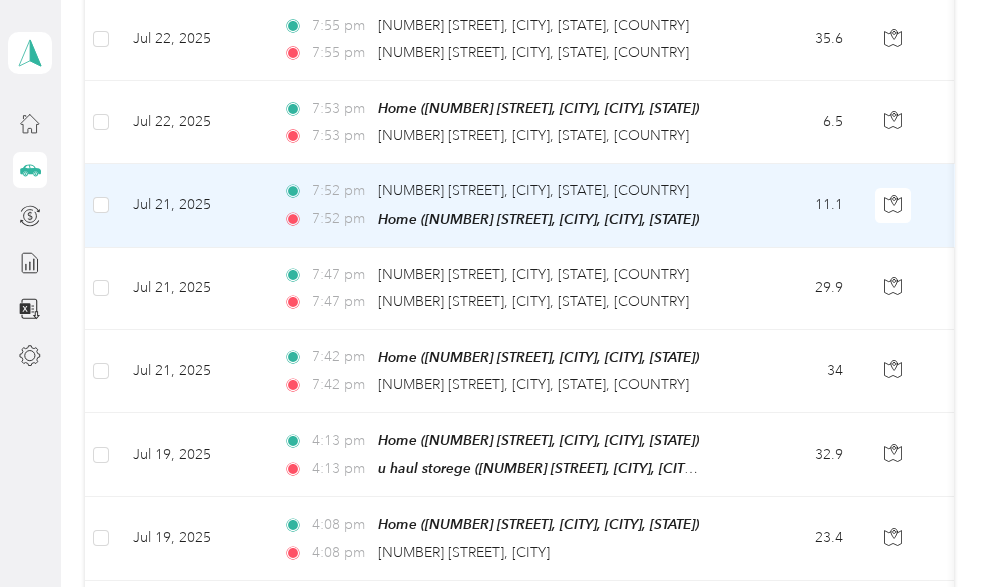 click on "Jul 21, 2025" at bounding box center [192, 205] 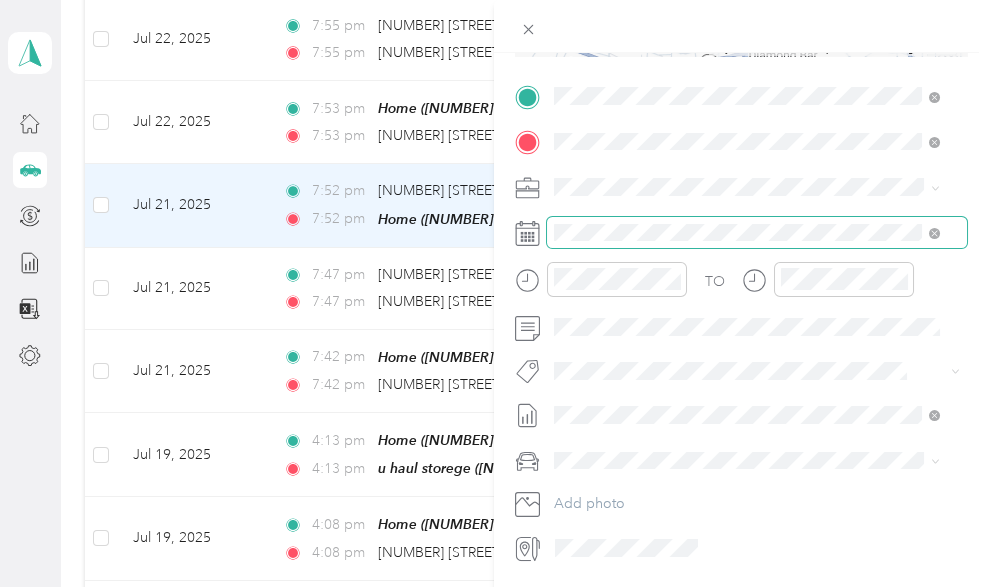scroll, scrollTop: 399, scrollLeft: 0, axis: vertical 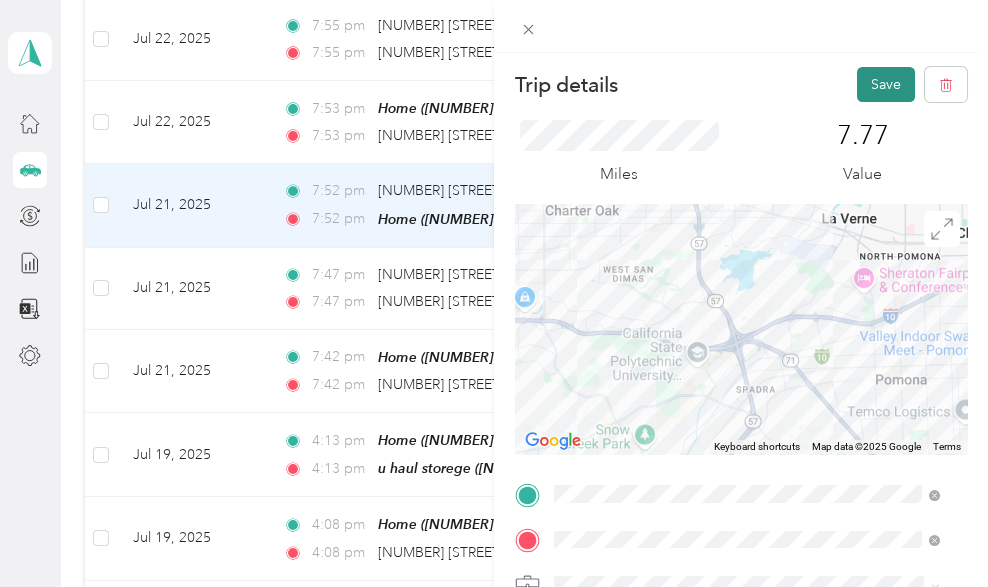 click on "Save" at bounding box center (886, 84) 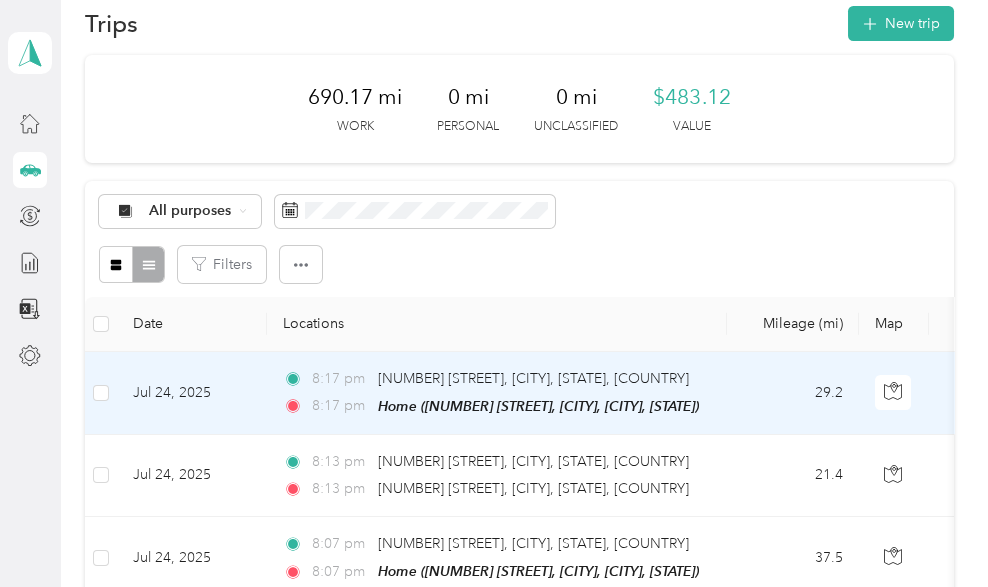 scroll, scrollTop: 0, scrollLeft: 0, axis: both 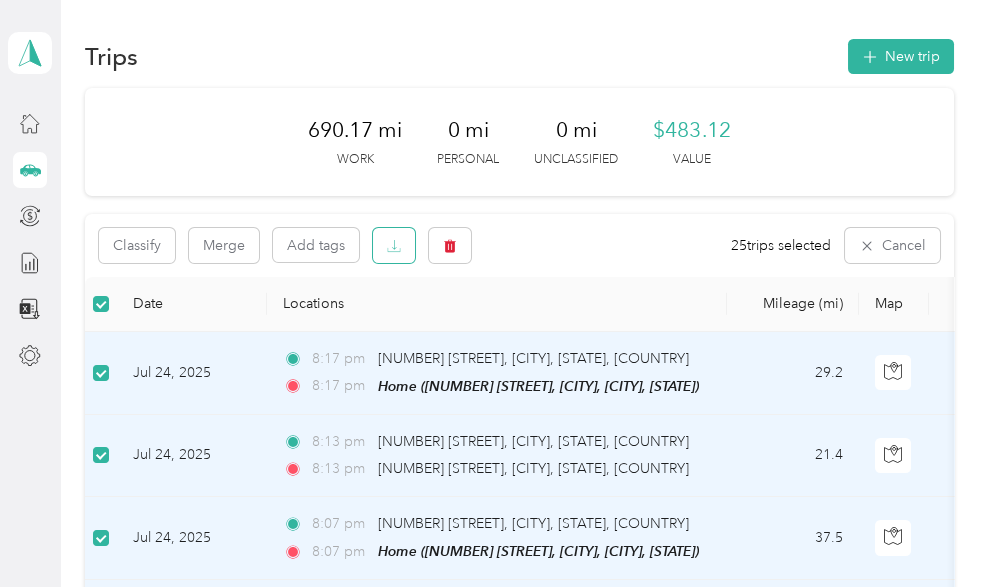 click 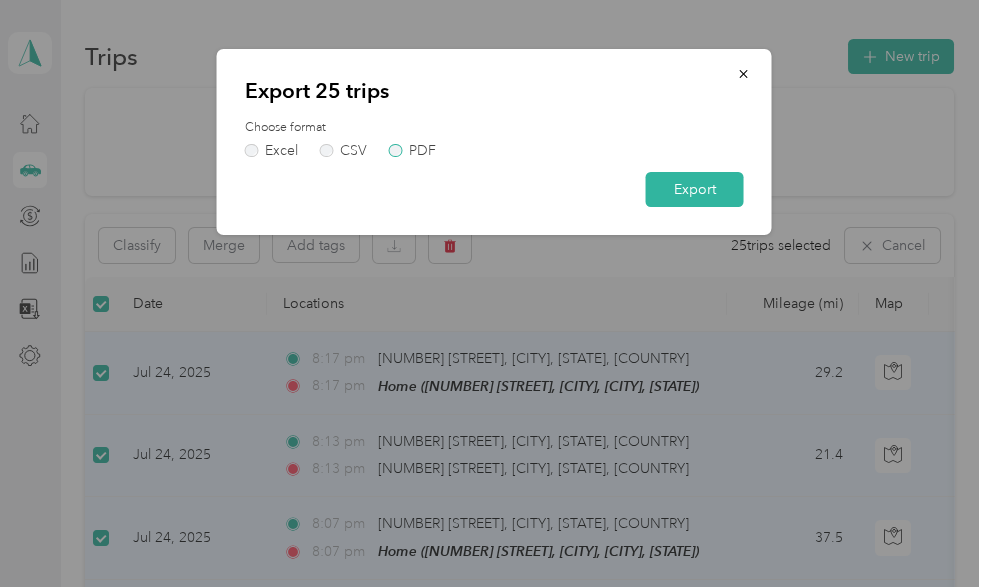 click on "PDF" at bounding box center [412, 151] 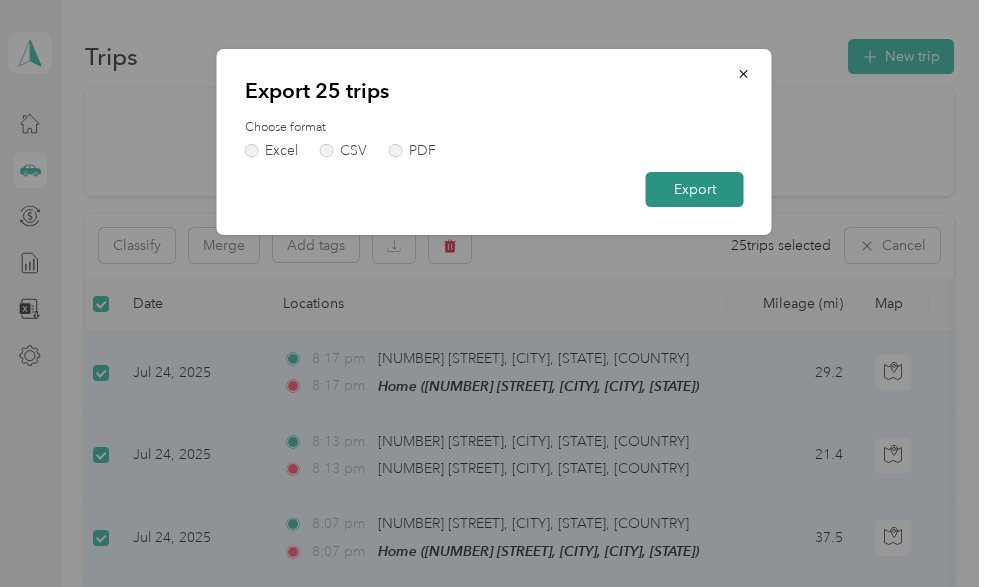 click on "Export" at bounding box center (695, 189) 